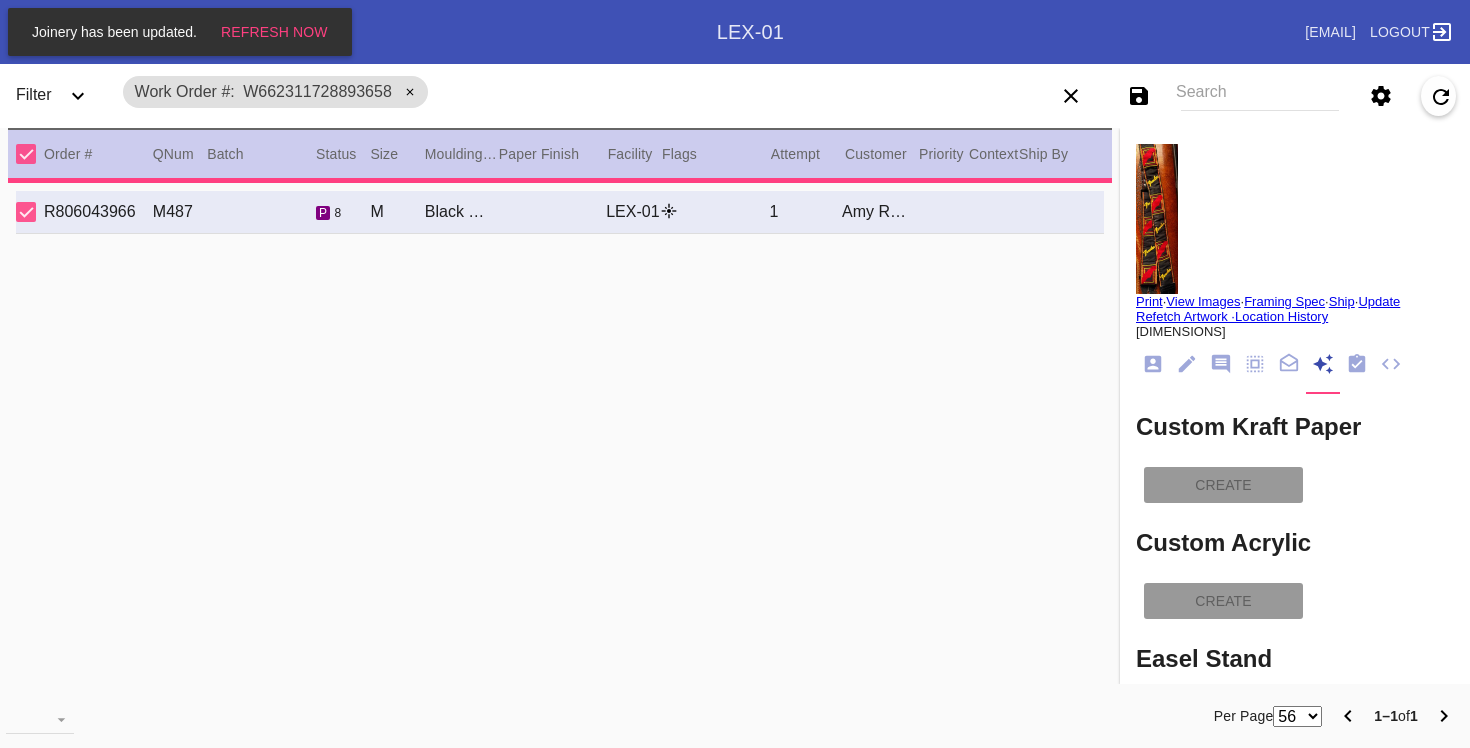 scroll, scrollTop: 0, scrollLeft: 0, axis: both 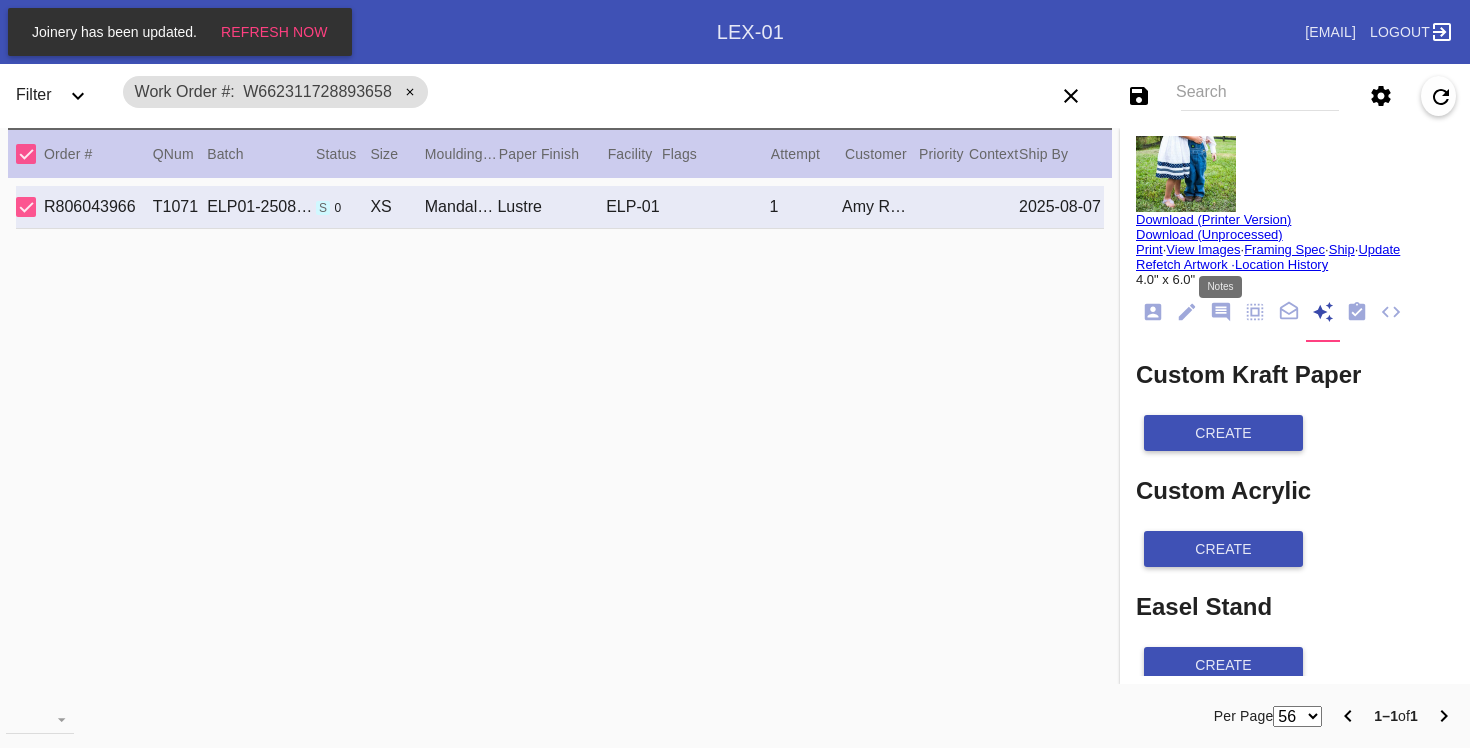 click 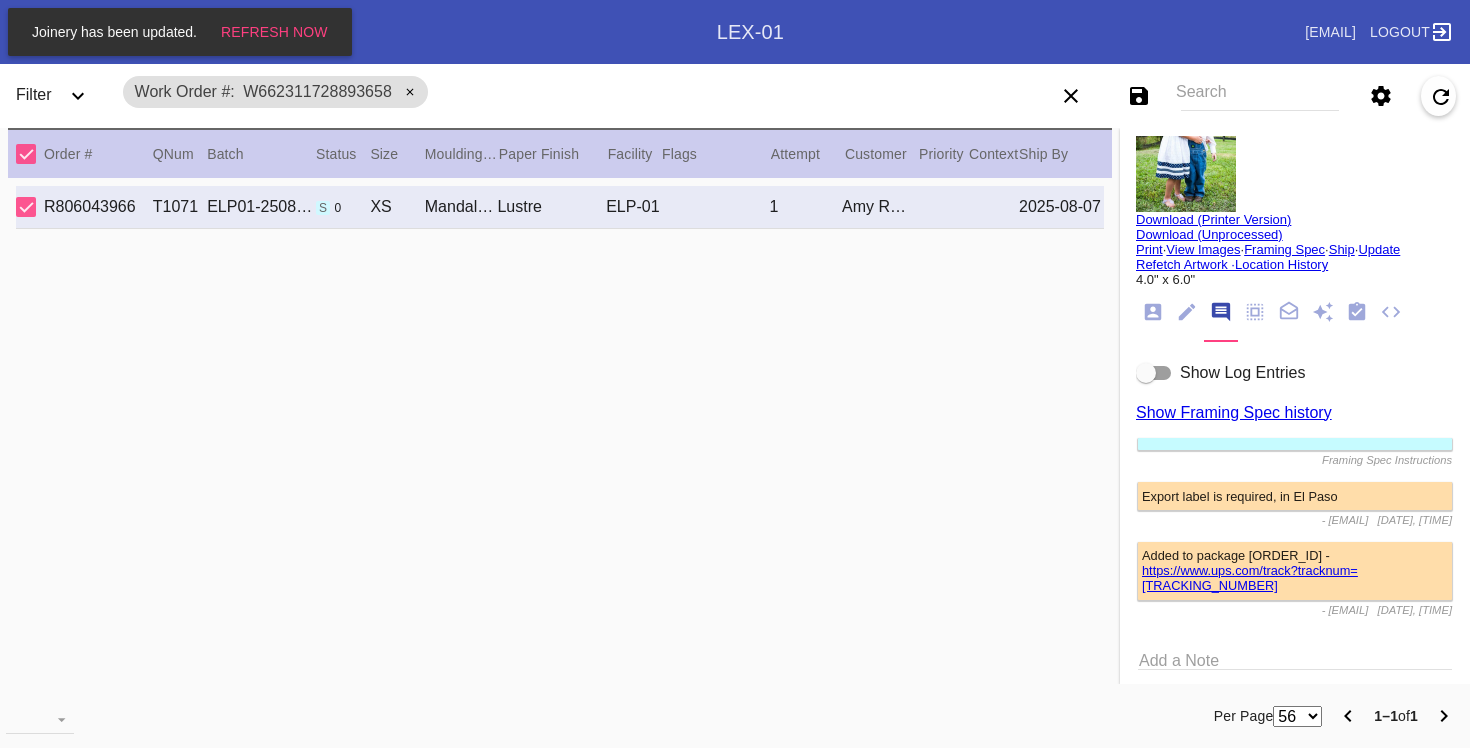 click at bounding box center (1154, 373) 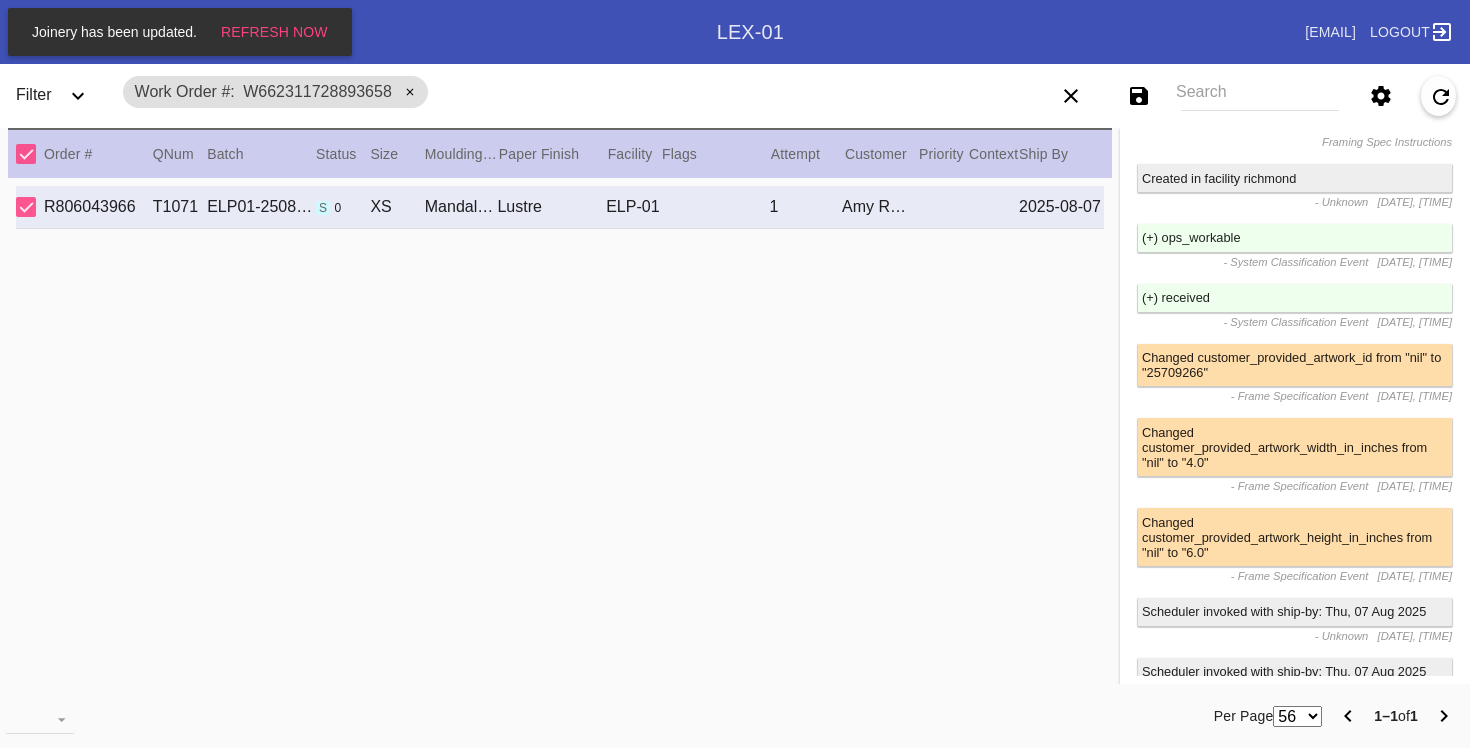 scroll, scrollTop: 0, scrollLeft: 0, axis: both 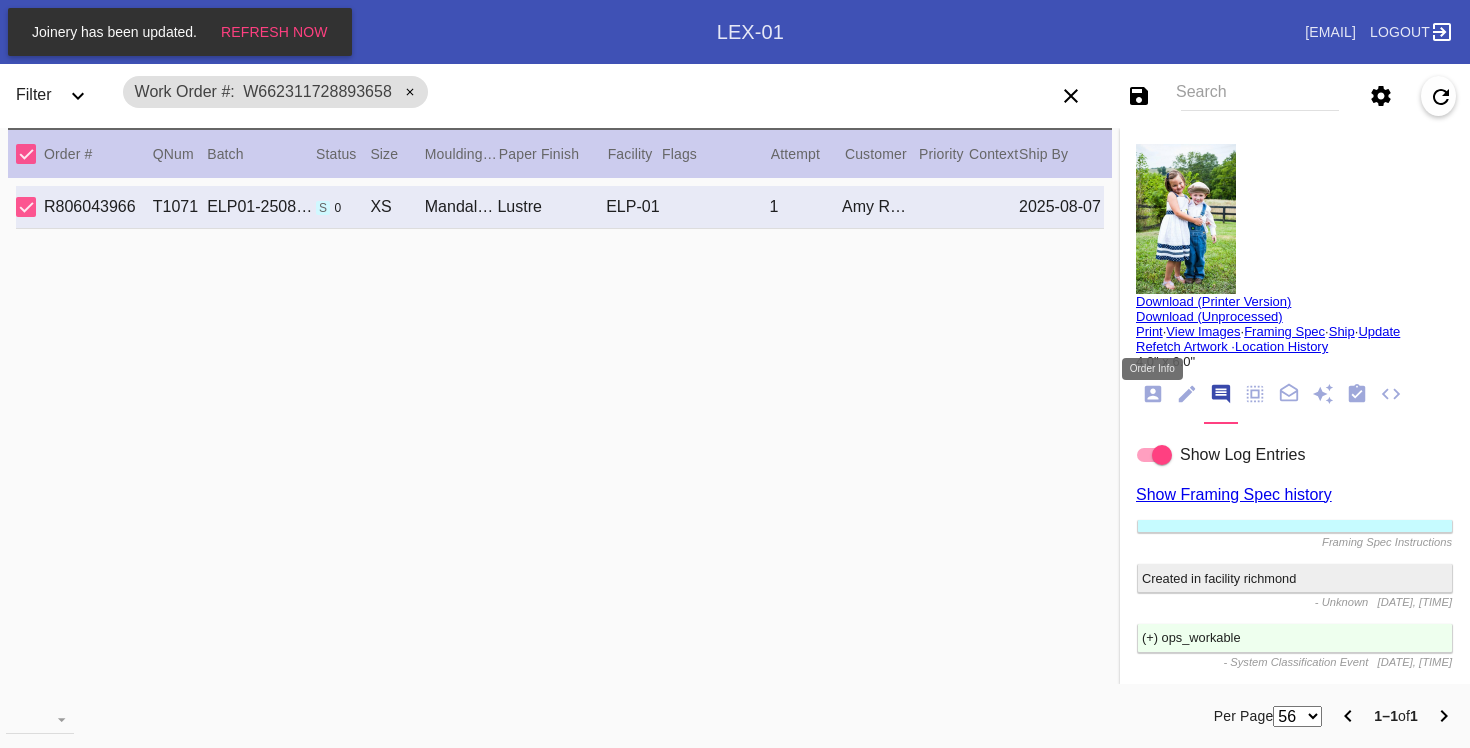 click 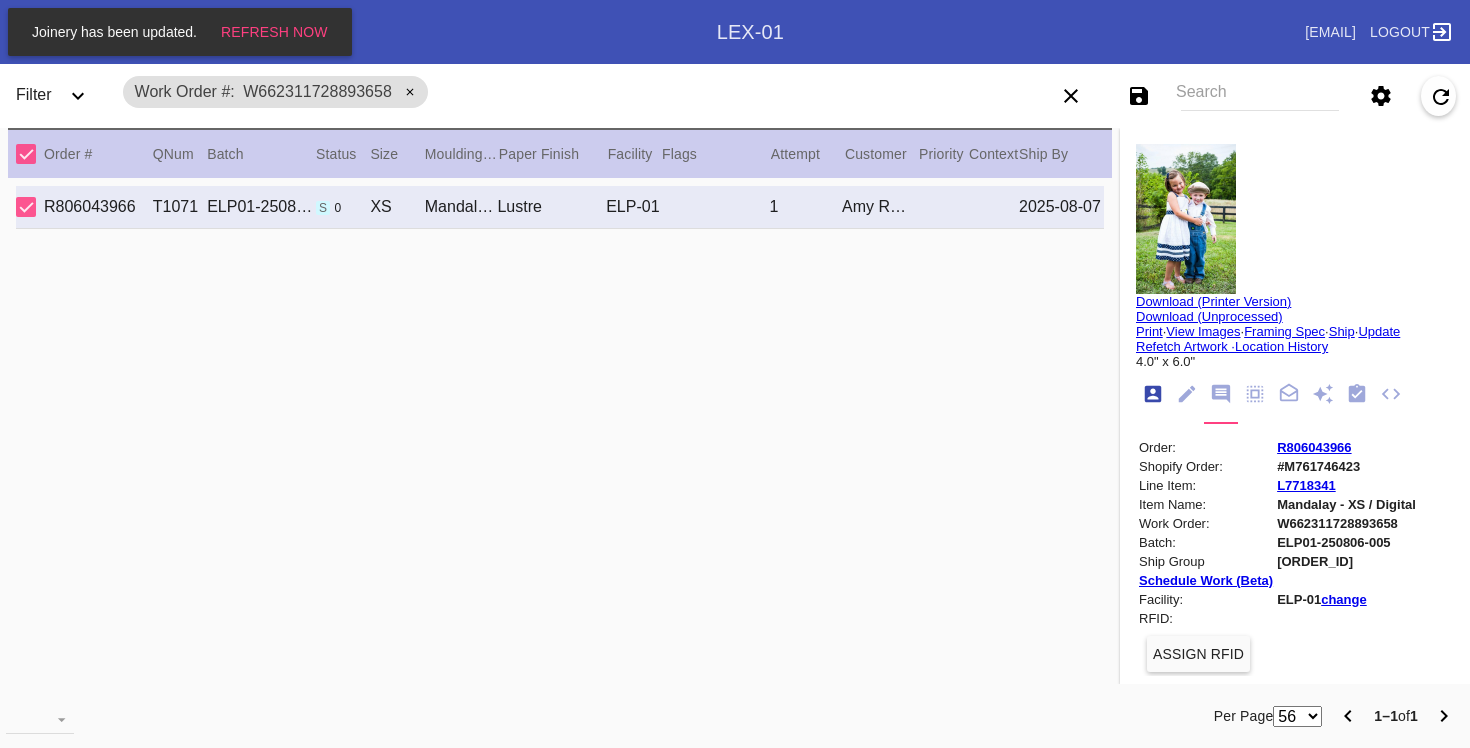 scroll, scrollTop: 24, scrollLeft: 0, axis: vertical 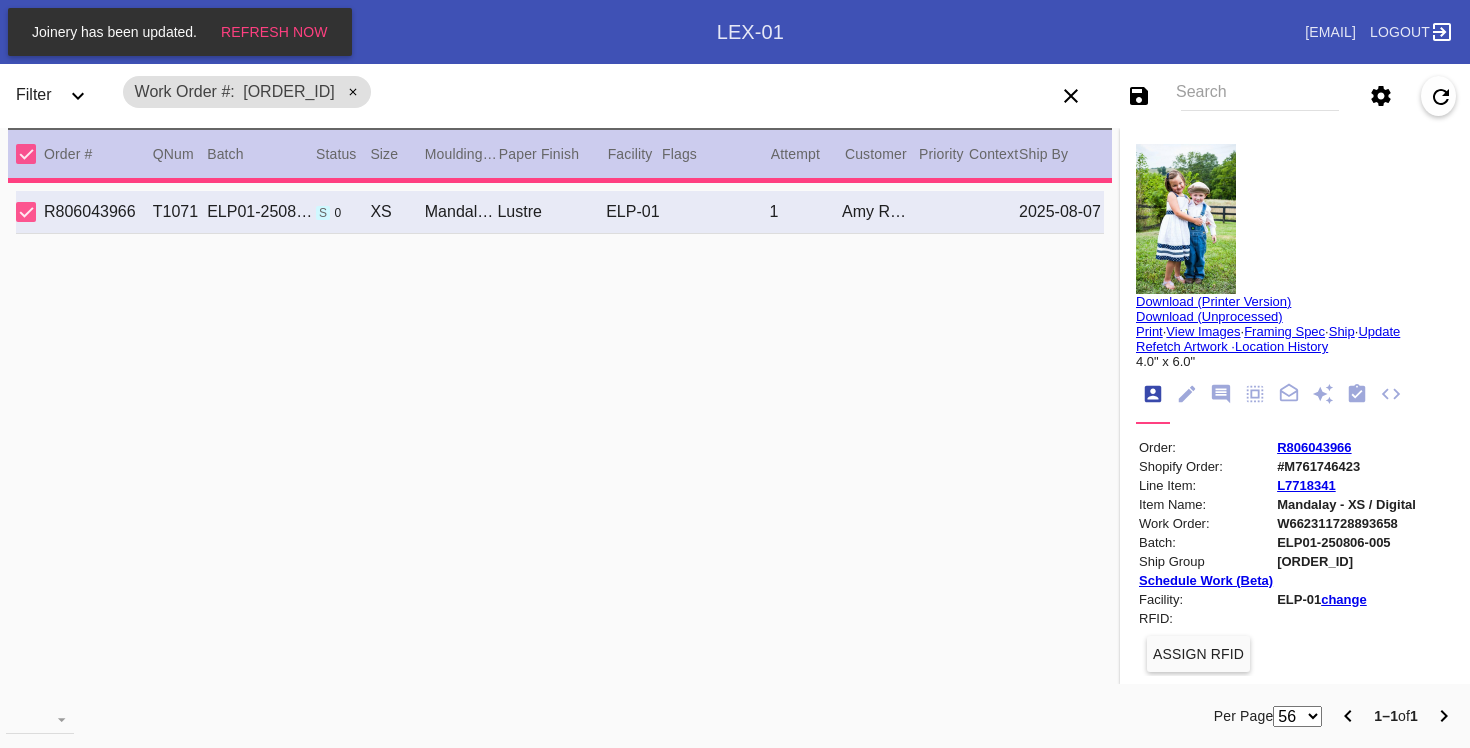 type on "2.0" 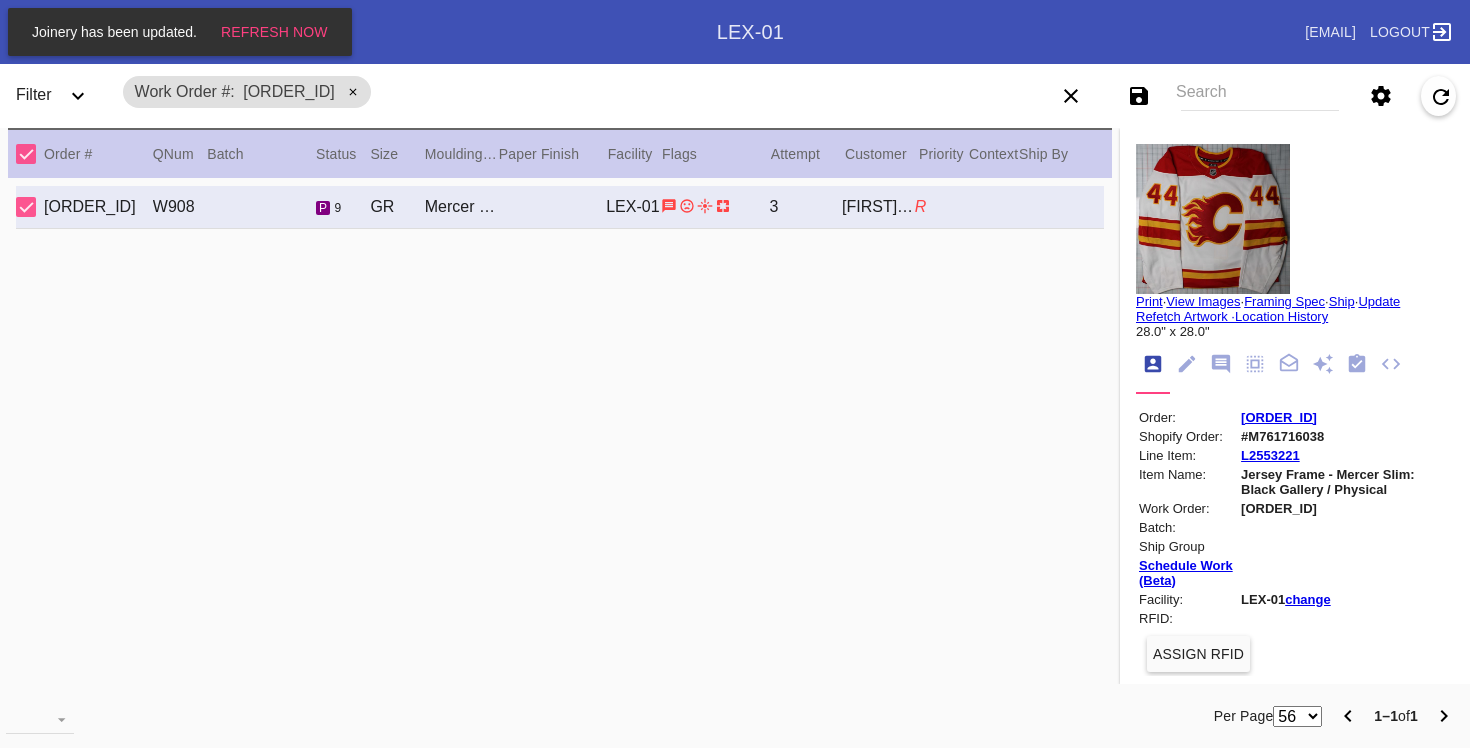 type on "Calgary Flames" 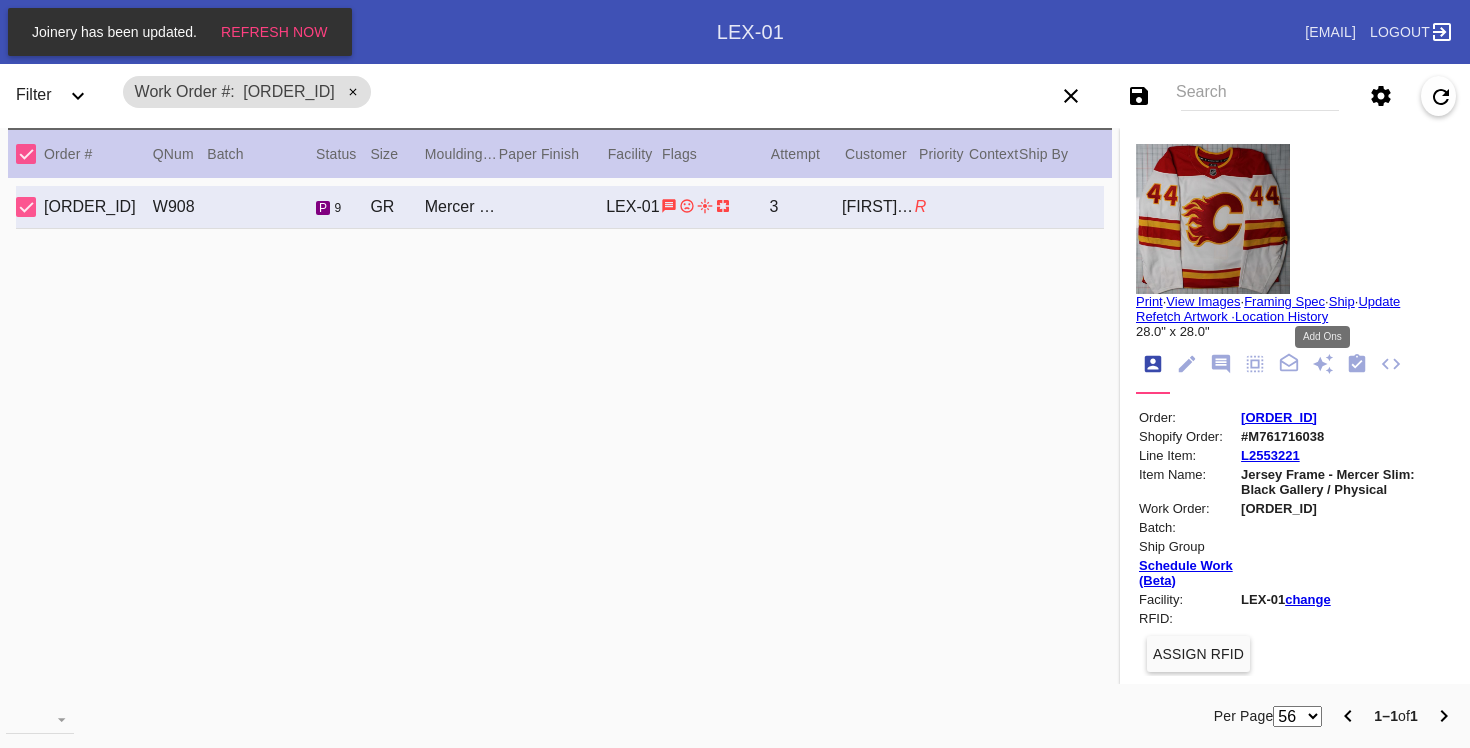 click 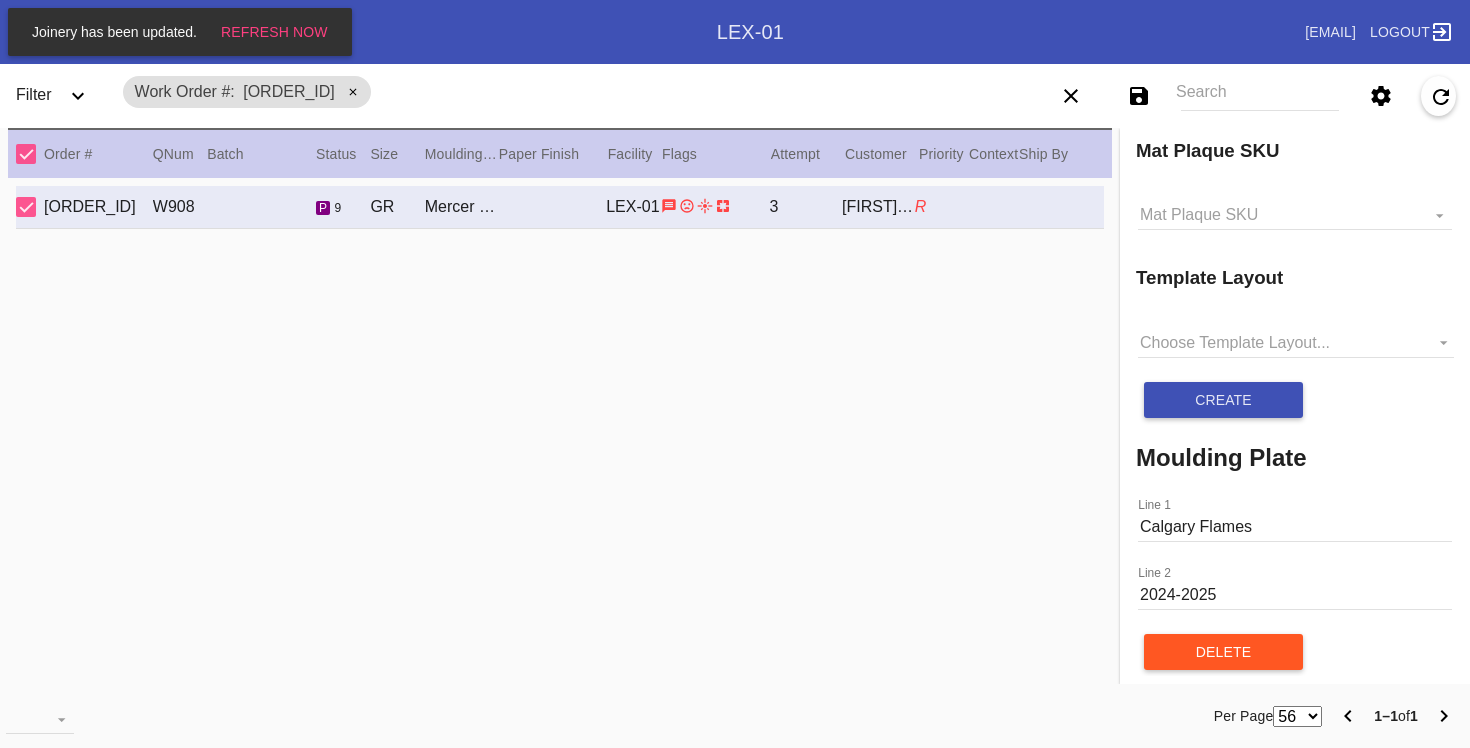 scroll, scrollTop: 2126, scrollLeft: 0, axis: vertical 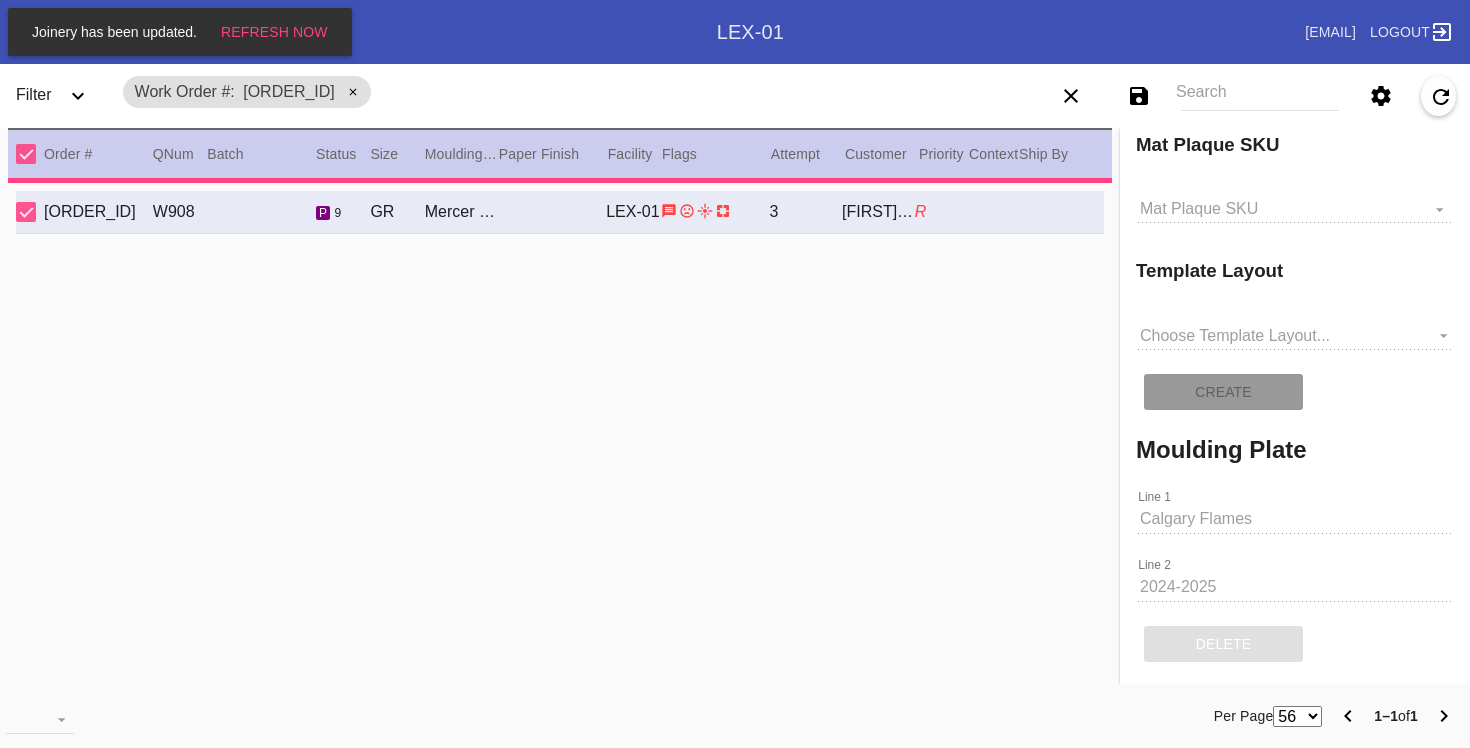type on "2.5" 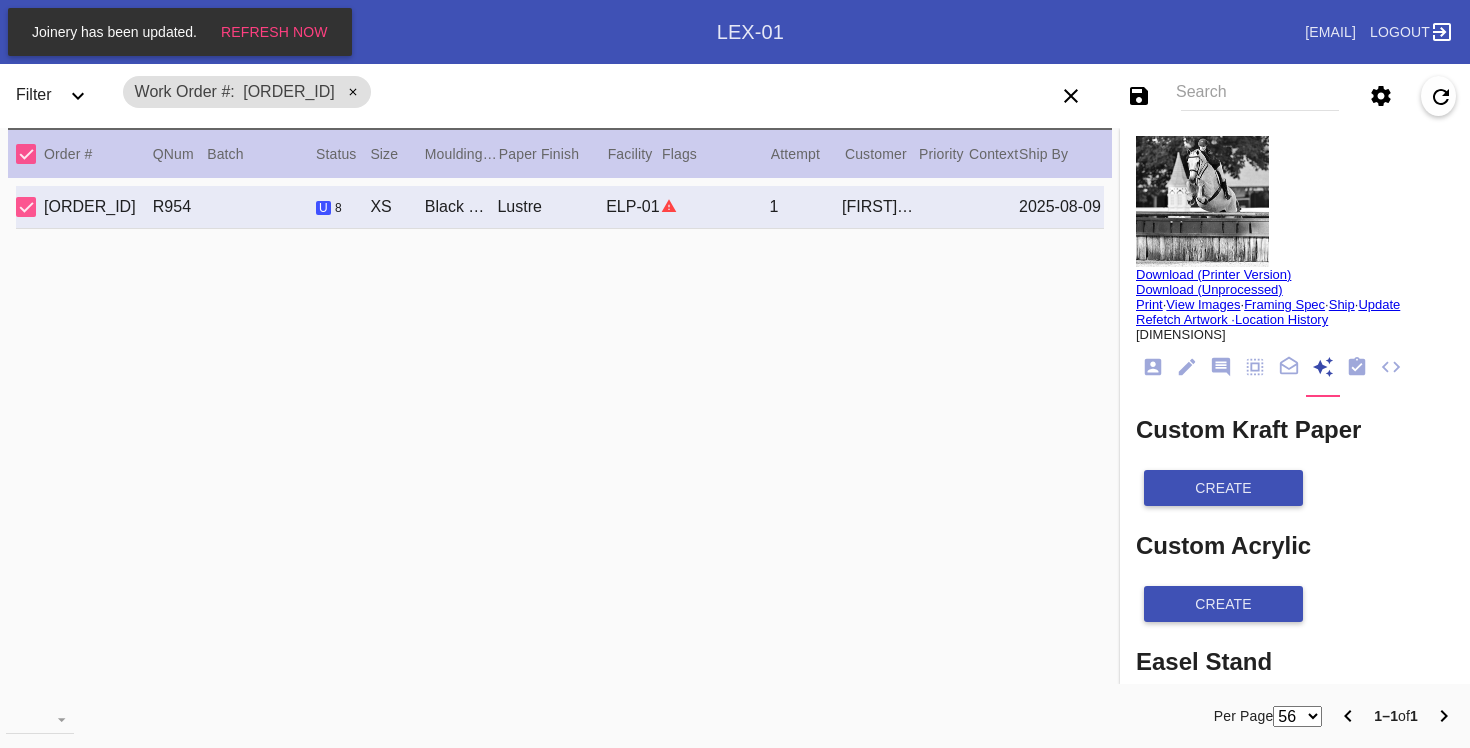 scroll, scrollTop: 0, scrollLeft: 0, axis: both 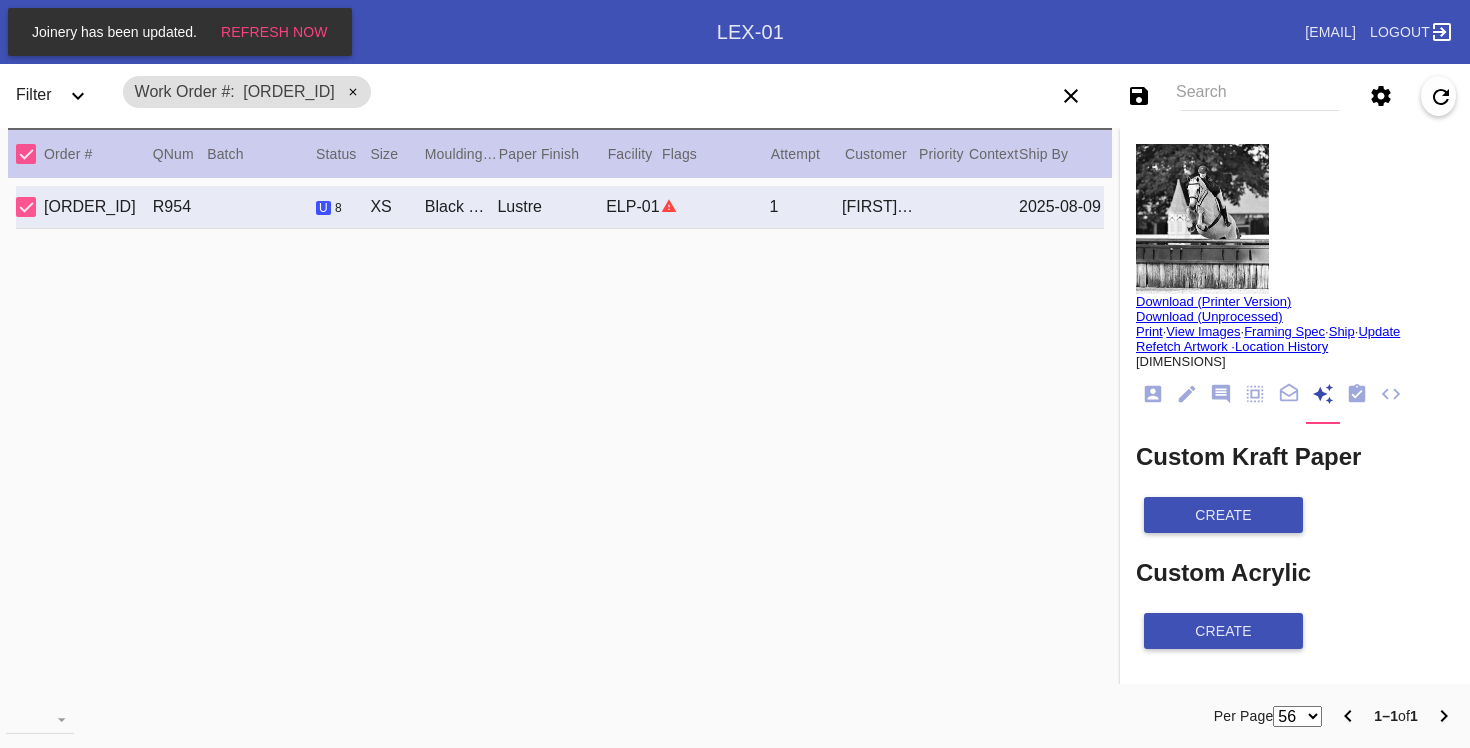 click 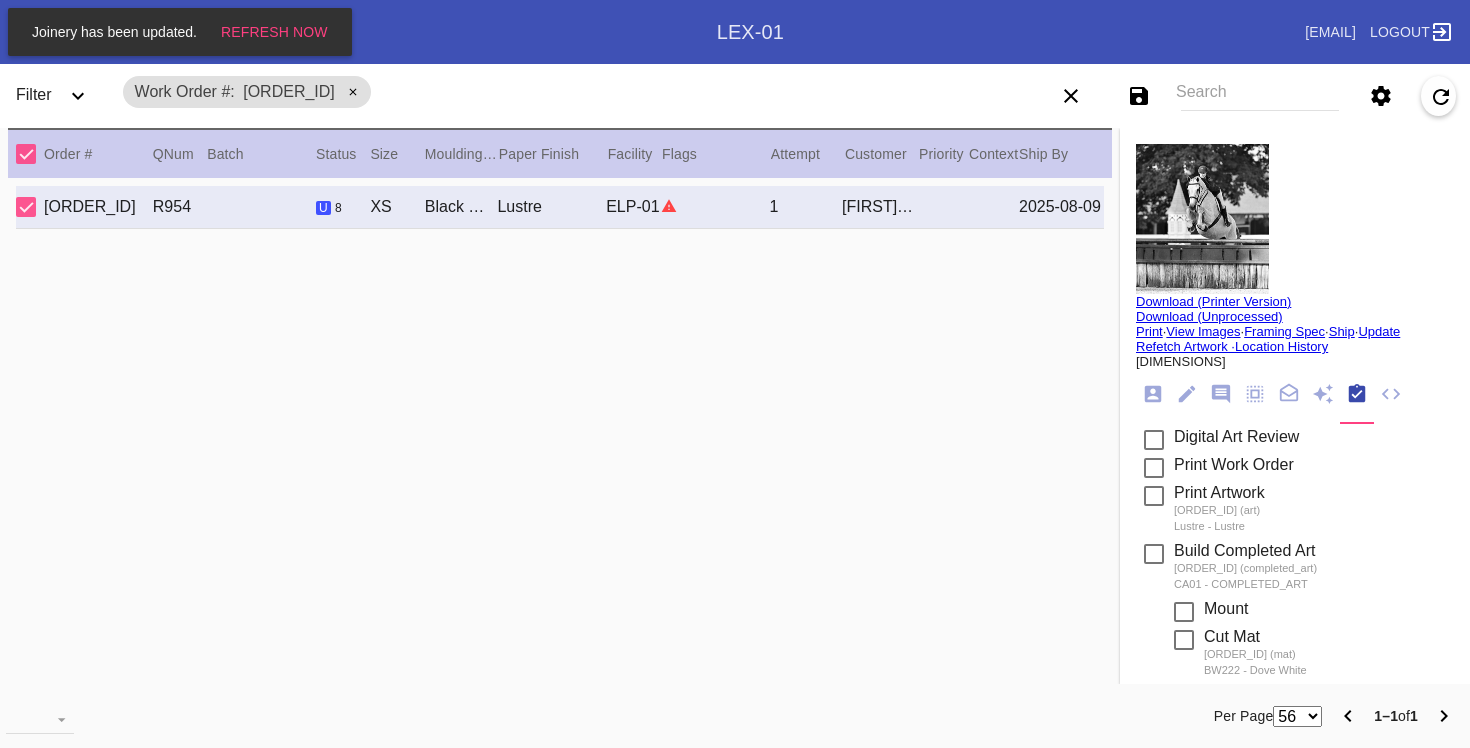 scroll, scrollTop: 361, scrollLeft: 0, axis: vertical 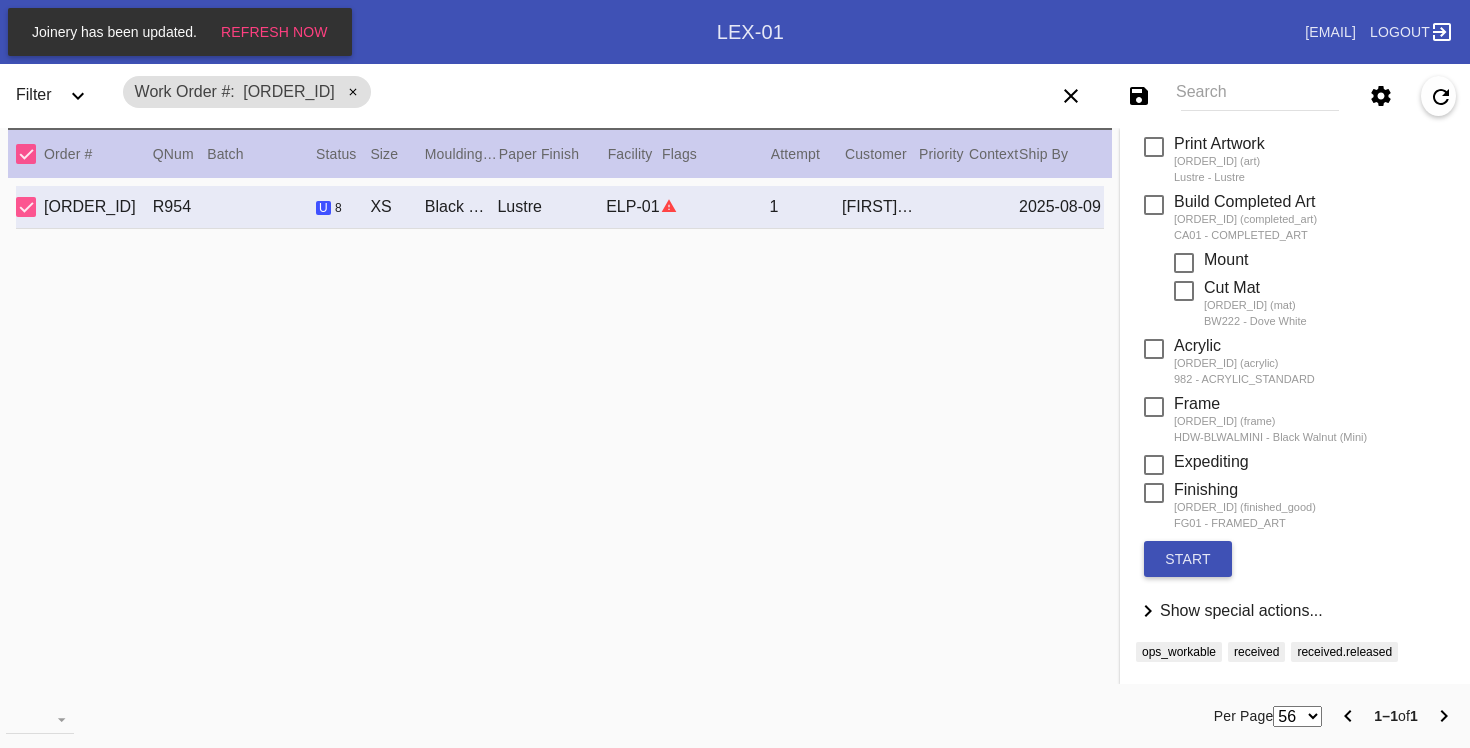 click on "Show special actions..." at bounding box center (1241, 610) 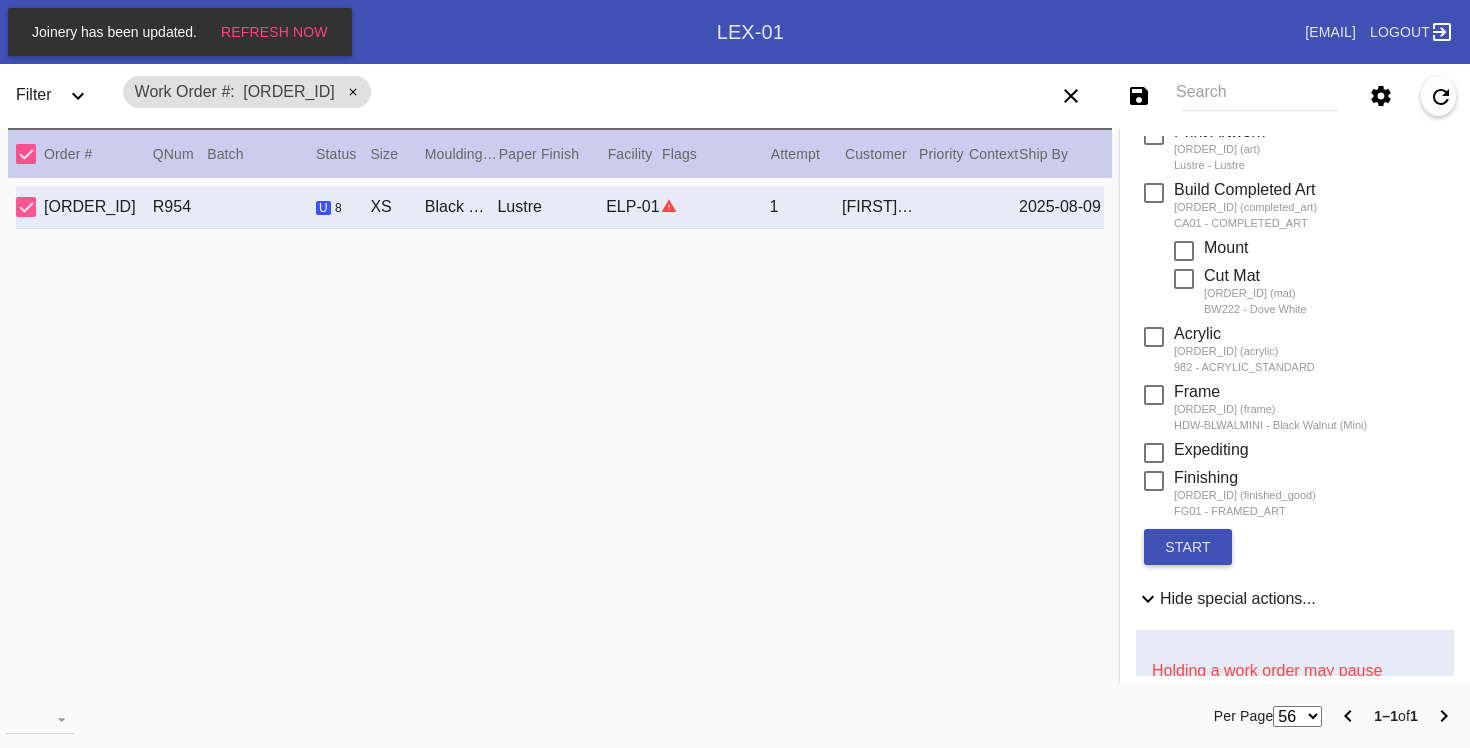 scroll, scrollTop: 875, scrollLeft: 0, axis: vertical 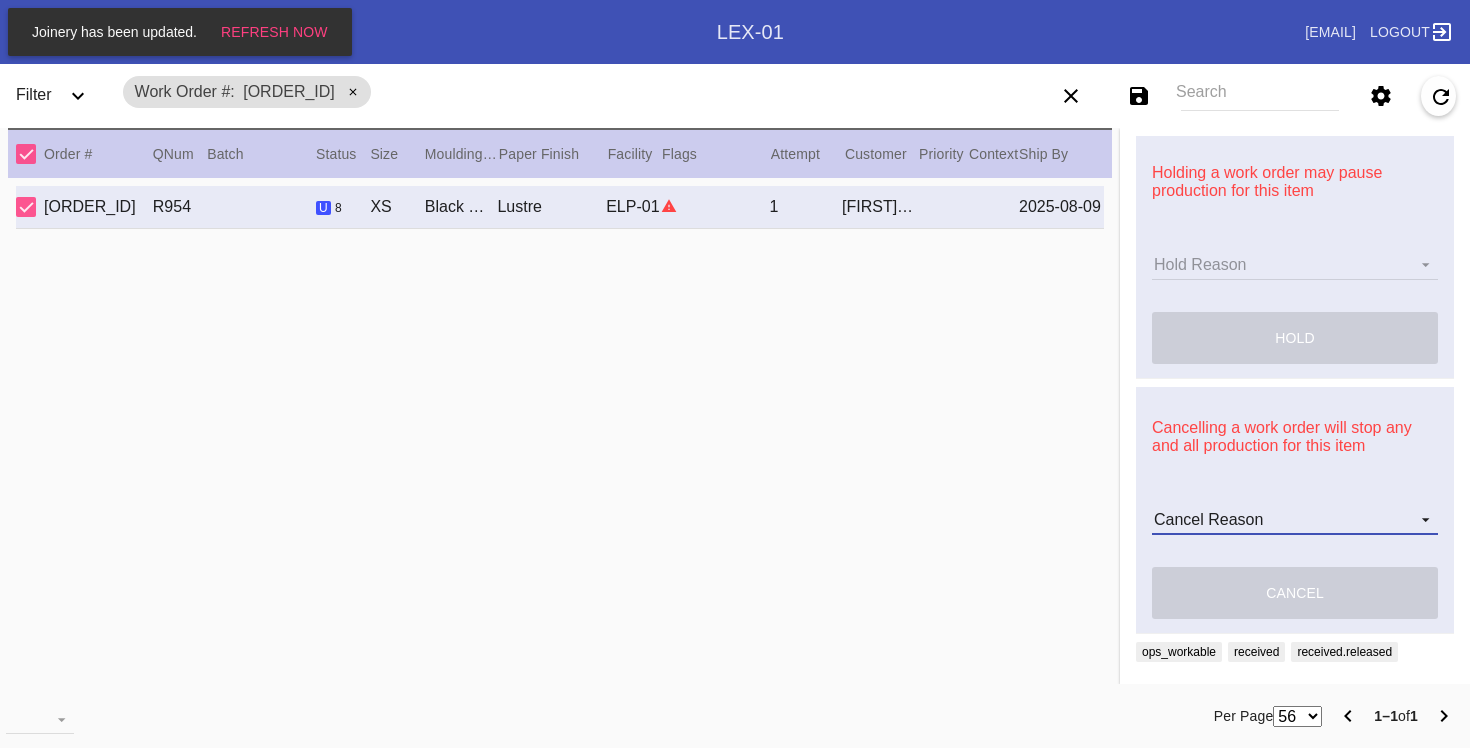 click on "Cancel Reason Customer mid-stream change: Accent mat addition Customer mid-stream change: Add frame stand Customer mid-stream change: Conveyance type change Customer mid-stream change: Designer's choice change Customer mid-stream change: Image change Customer mid-stream change: Mat width change Customer mid-stream change: Mounting type change Customer mid-stream change: Overnight shipping speed Customer mid-stream change: Personalized mat change Customer mid-stream change: Size change Framebridge Cancel: Frame kit not offered Framebridge Cancel: Material too delicate Framebridge Cancel: Material too heavy Framebridge Cancel: Mounting type not offered Framebridge Cancel: Not necessary Framebridge Cancel: Oversize piece Framebridge Cancel: Piece too thick (shadowbox) Framebridge Cancel: Print quality Framebridge Cancel: Turn buttons not offered Other: Customer changed mind Other: Lost/Damaged art - no replacement available Other: Lost/Damaged art - no replacement desired" at bounding box center (1295, 520) 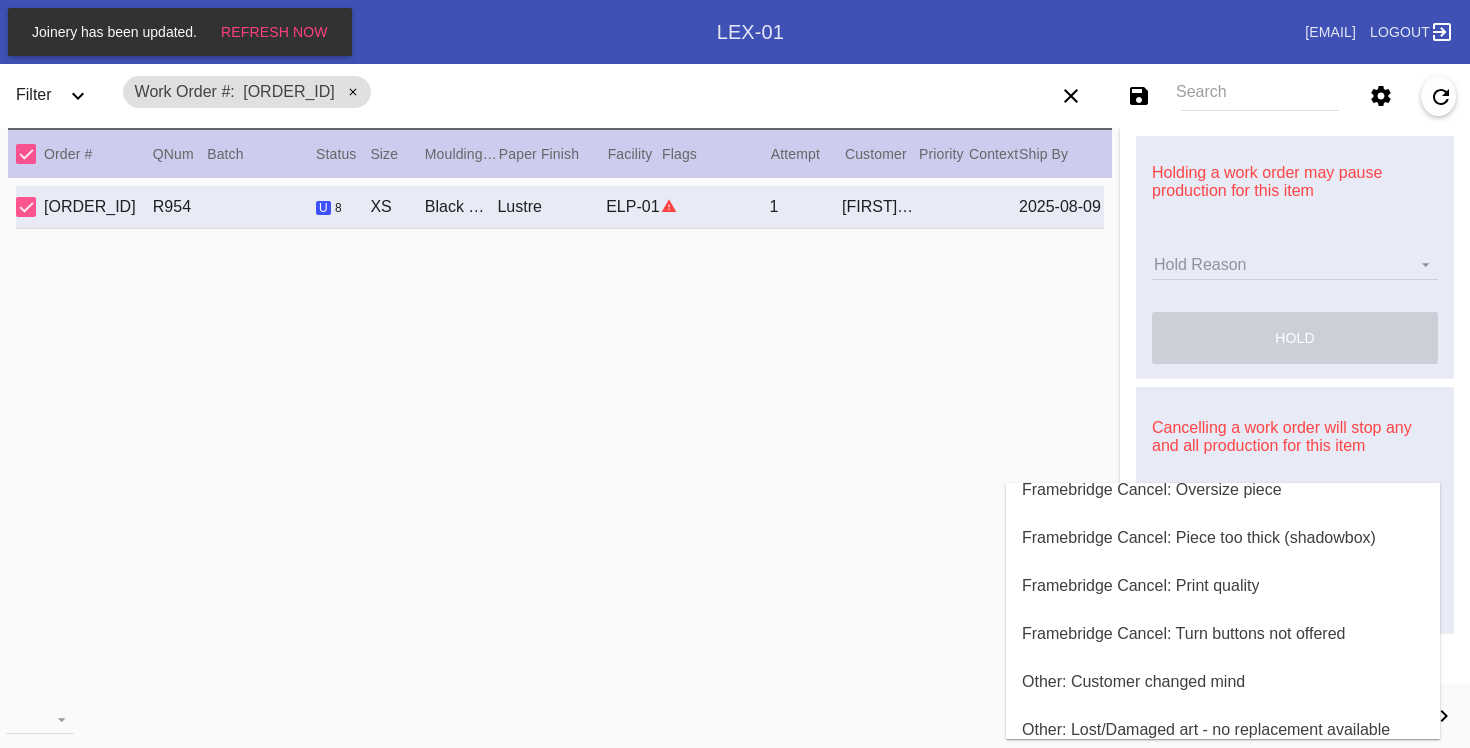 scroll, scrollTop: 800, scrollLeft: 0, axis: vertical 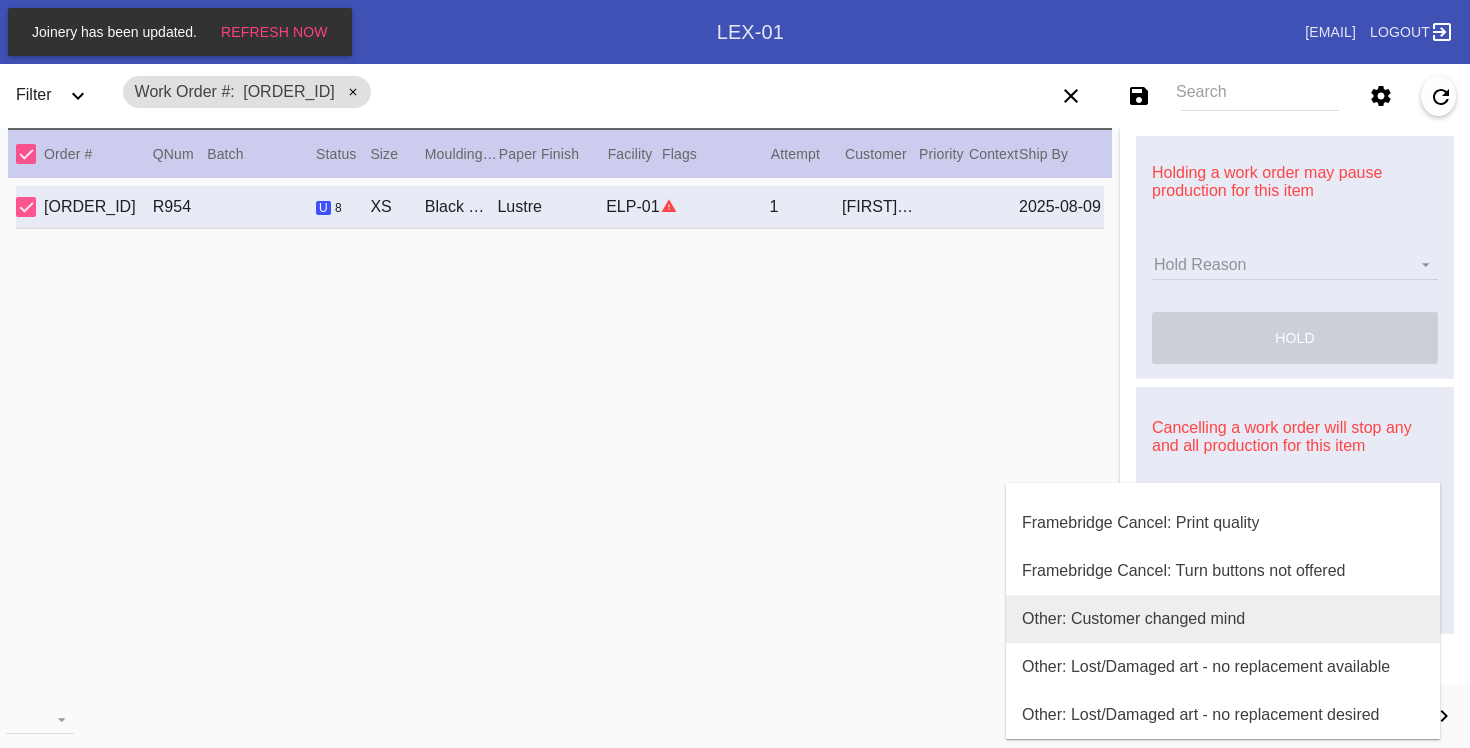 click on "Other: Customer changed mind" at bounding box center [1133, 619] 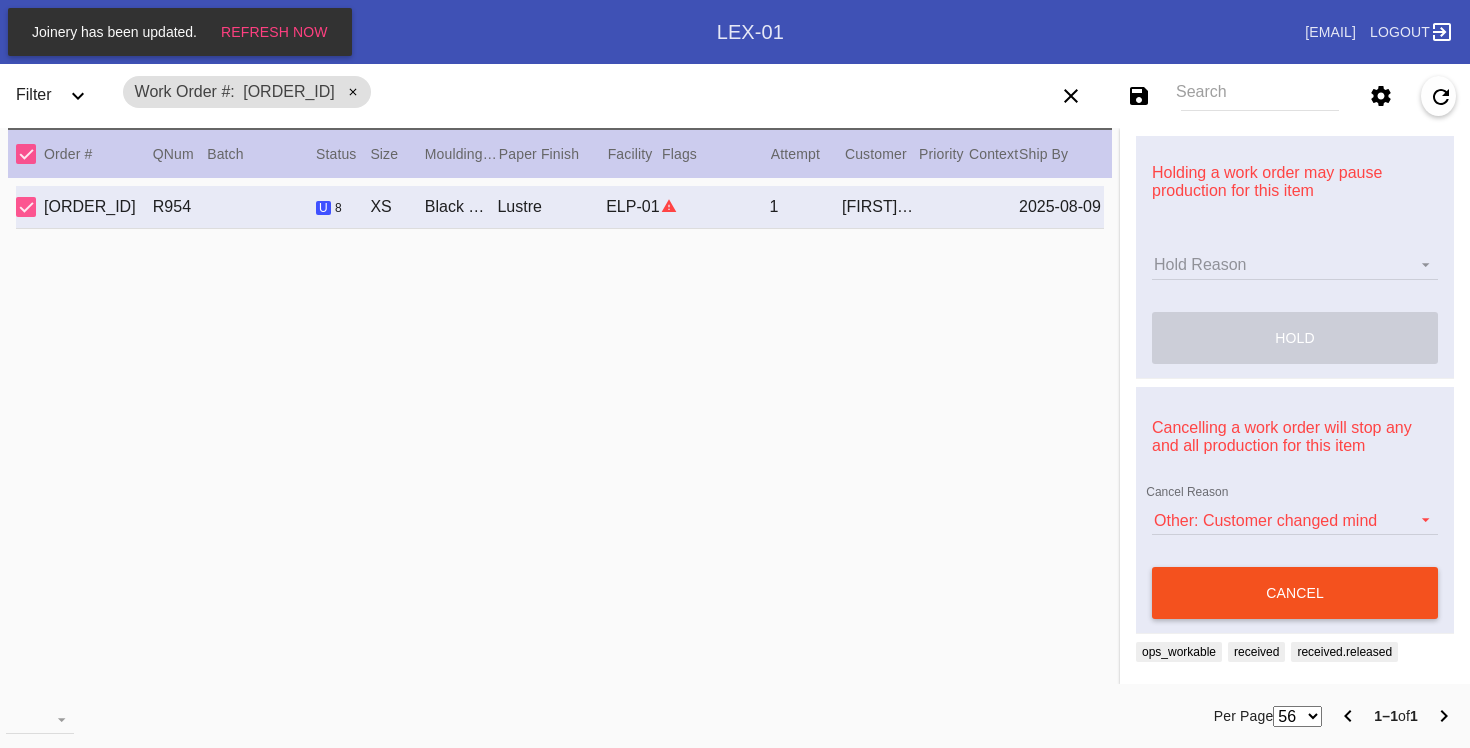 click on "cancel" at bounding box center (1295, 593) 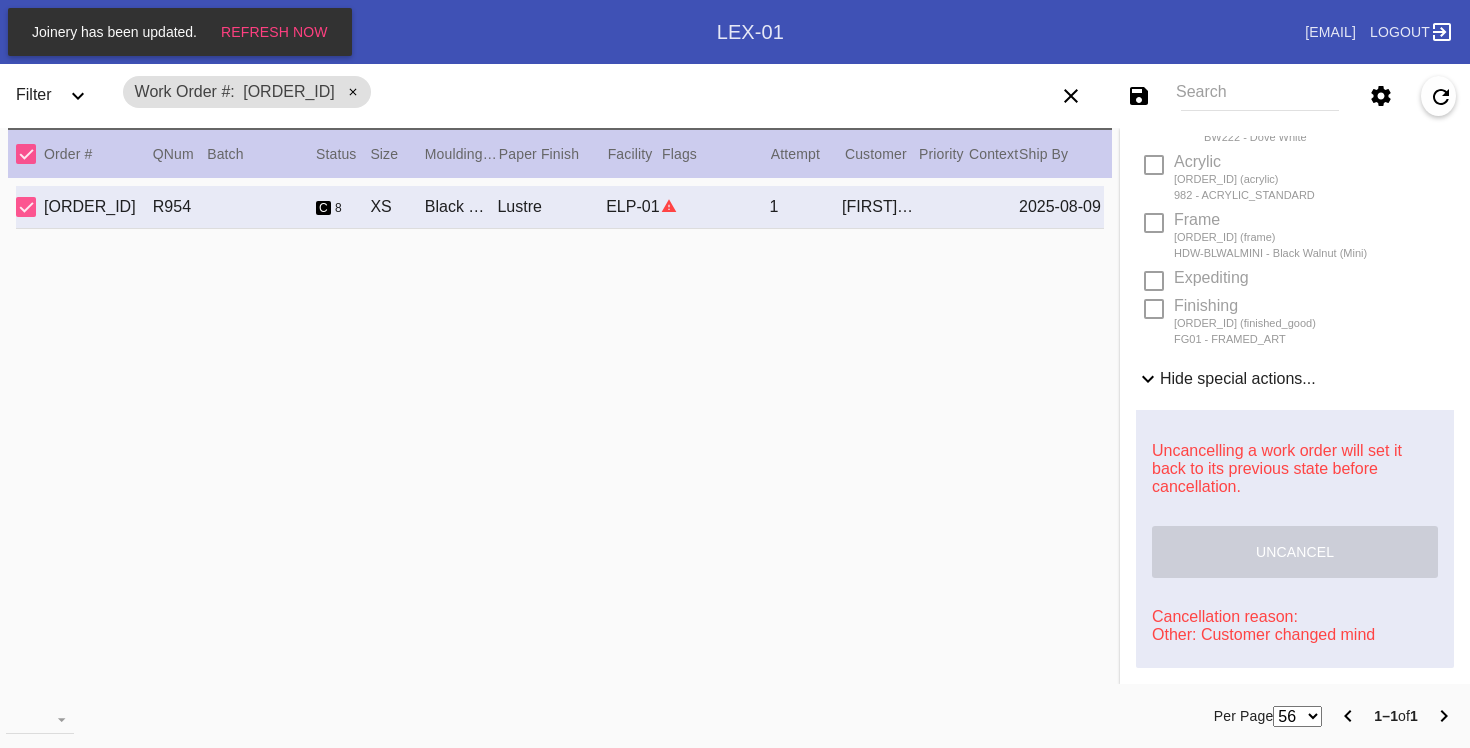 scroll, scrollTop: 549, scrollLeft: 0, axis: vertical 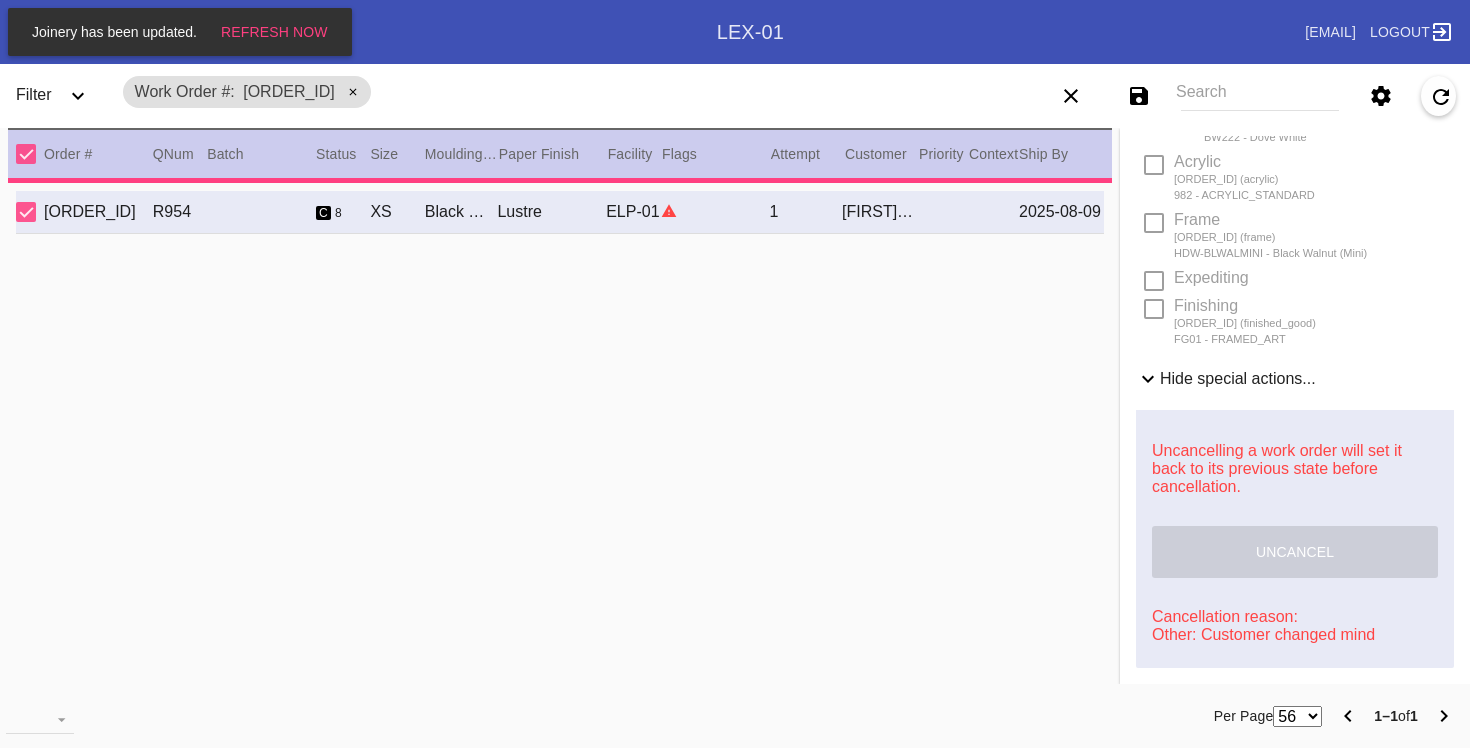 type on "2.0" 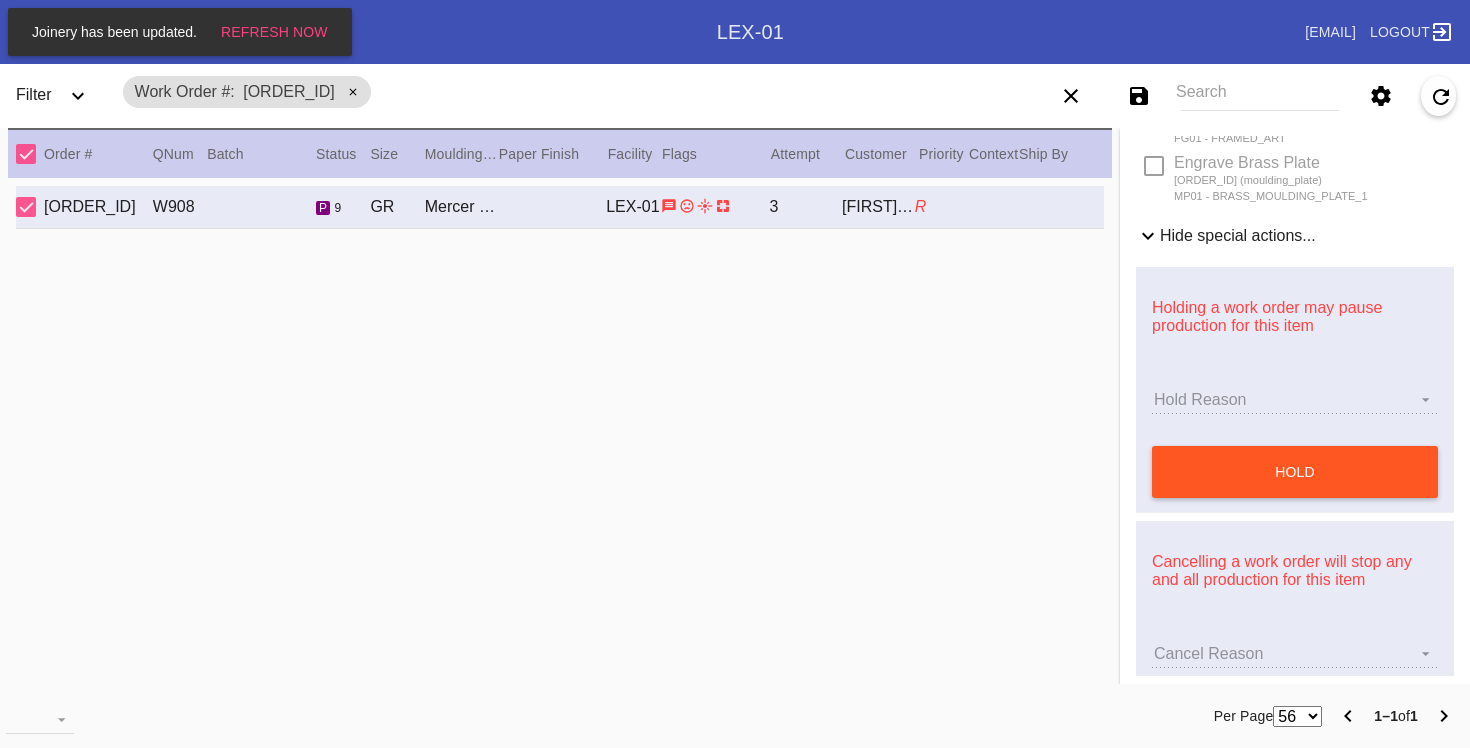 type on "Calgary Flames" 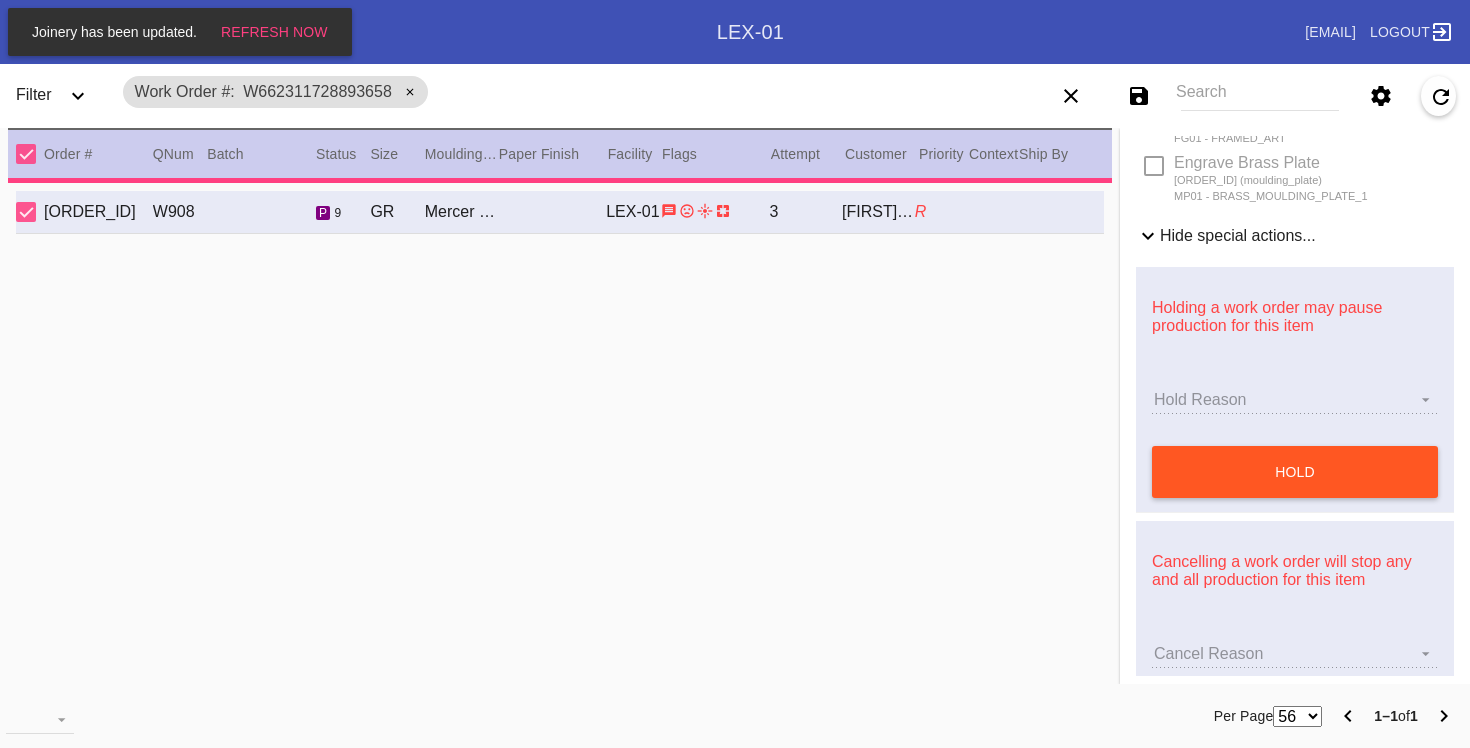 type on "1.5" 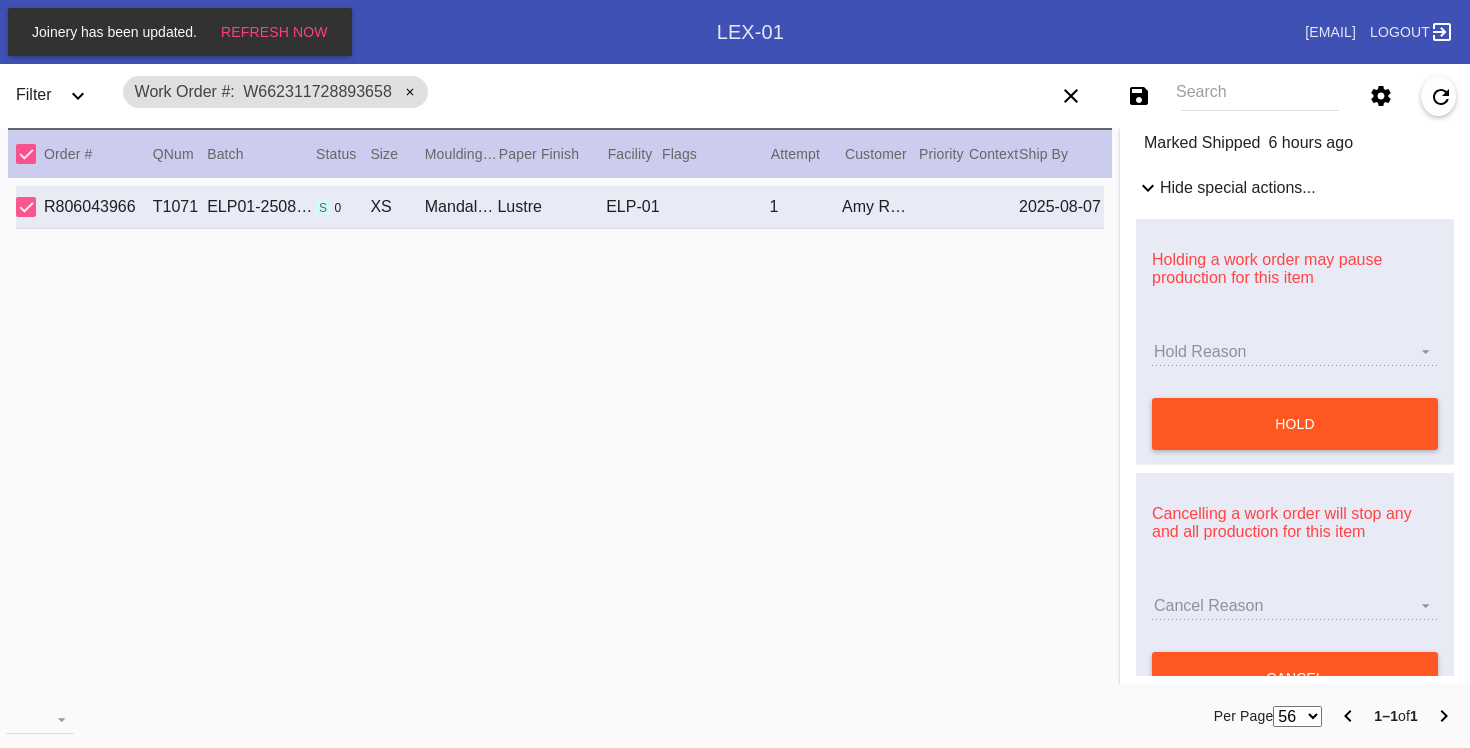 scroll, scrollTop: 767, scrollLeft: 0, axis: vertical 